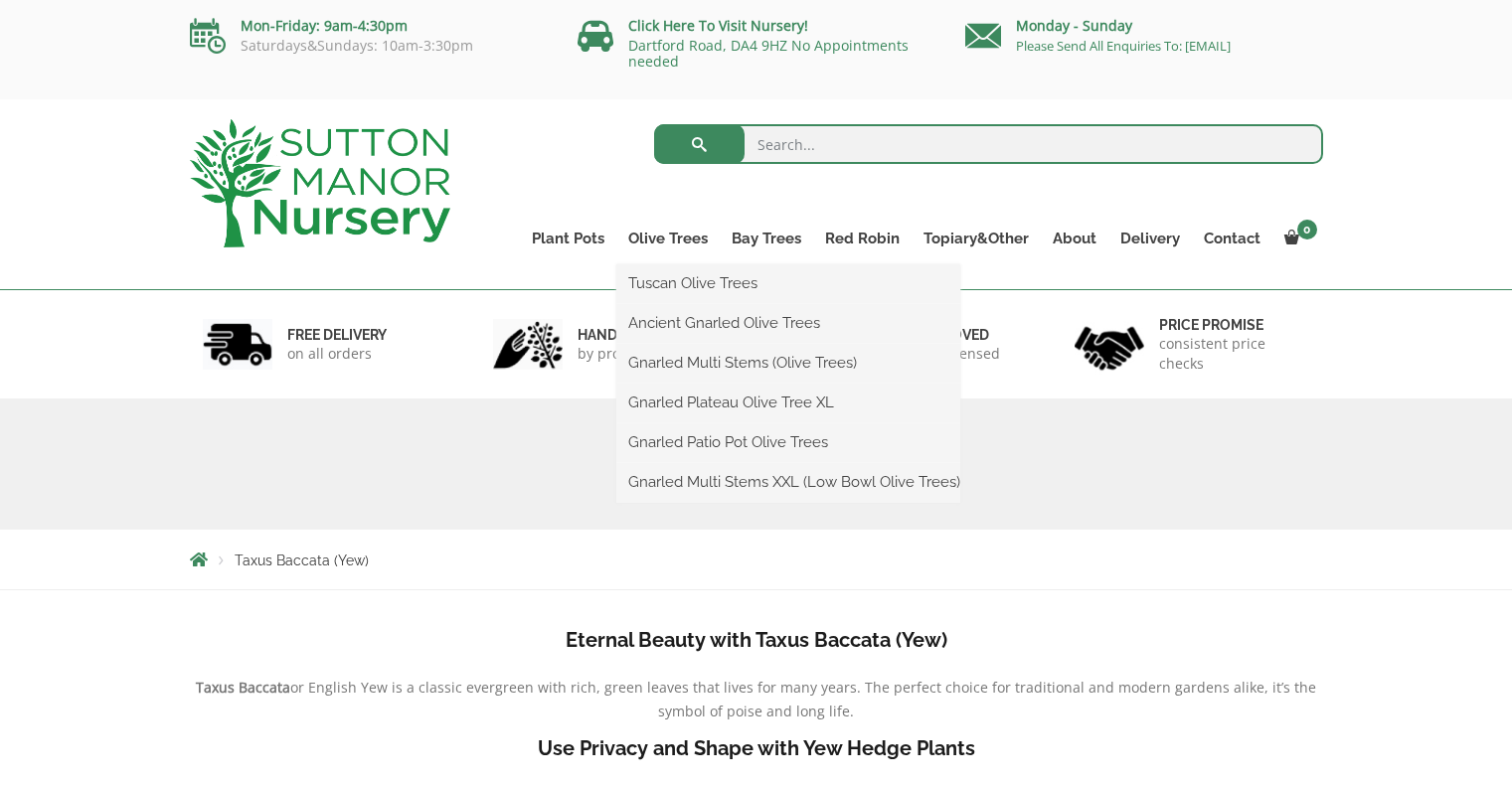 scroll, scrollTop: 0, scrollLeft: 0, axis: both 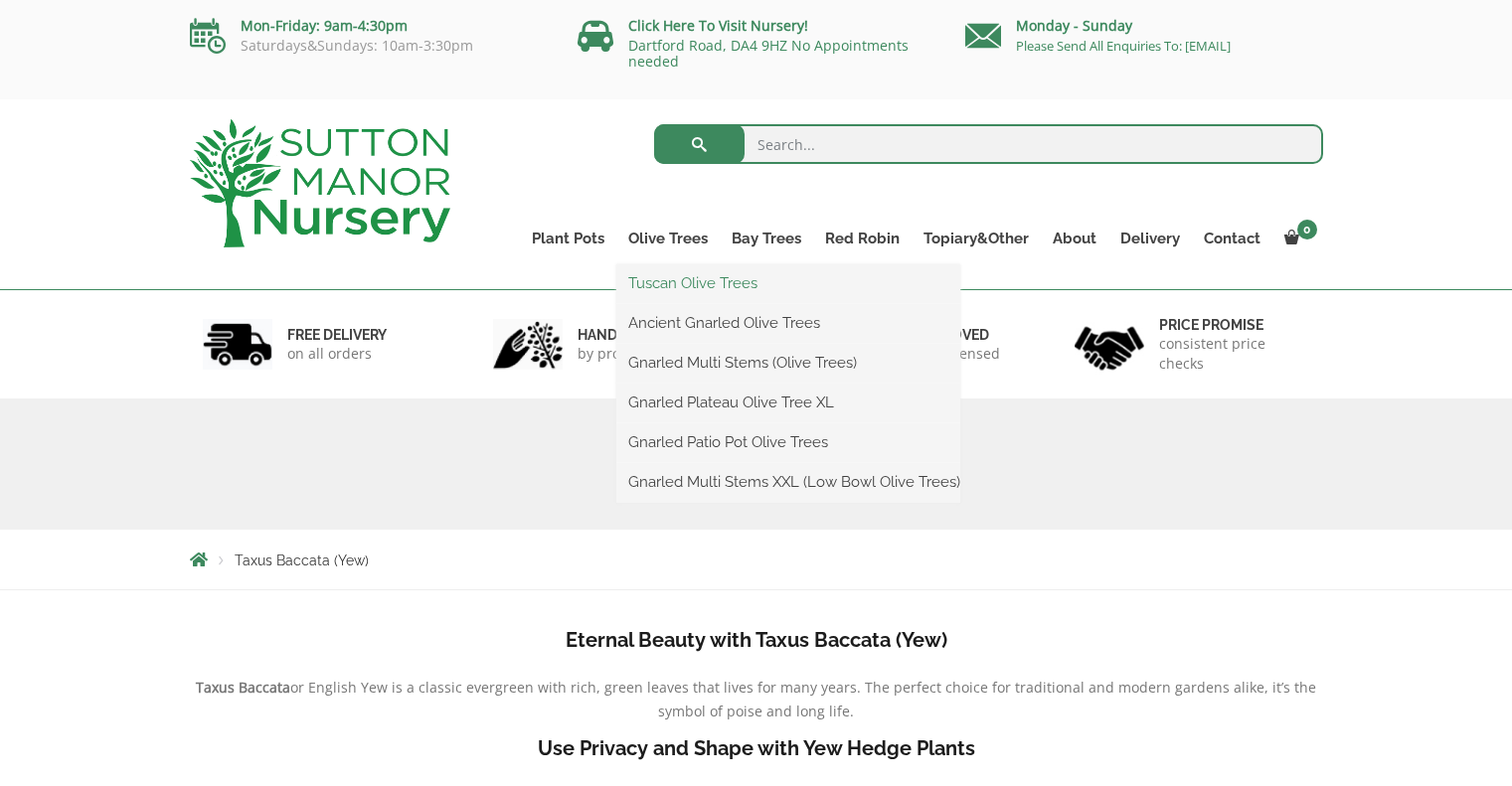 click on "Tuscan Olive Trees" at bounding box center (788, 283) 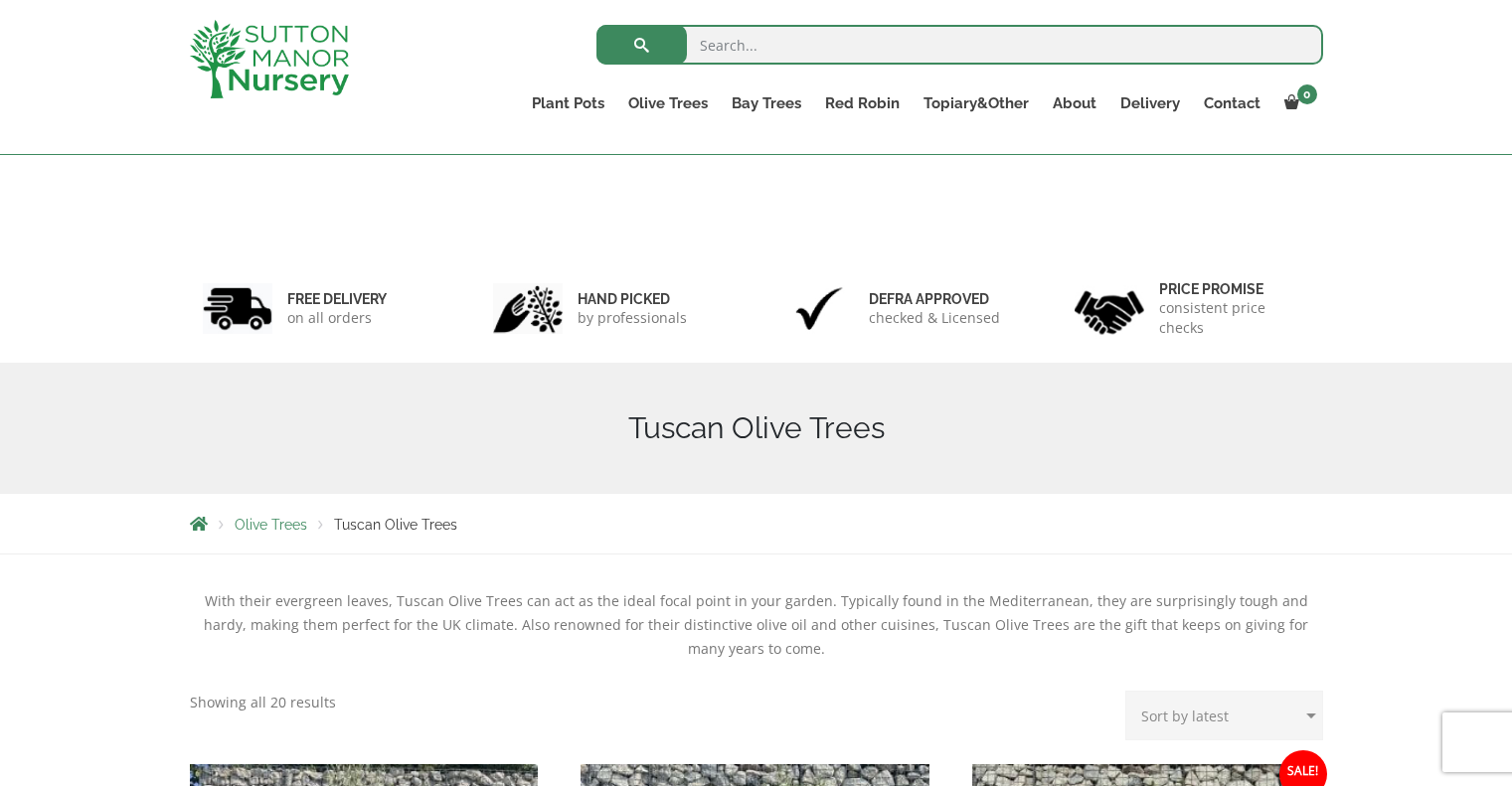 scroll, scrollTop: 397, scrollLeft: 0, axis: vertical 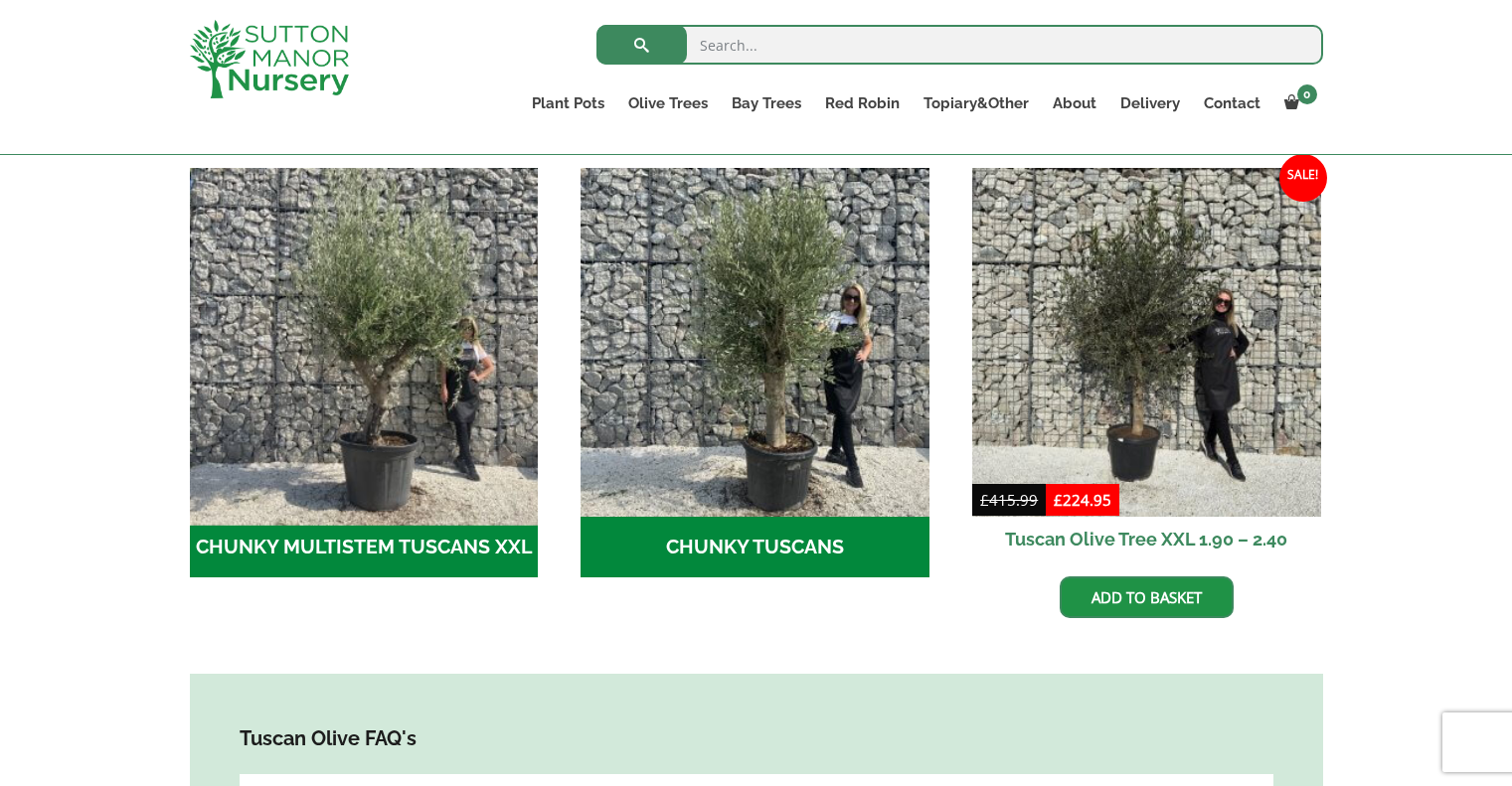 click at bounding box center (364, 342) 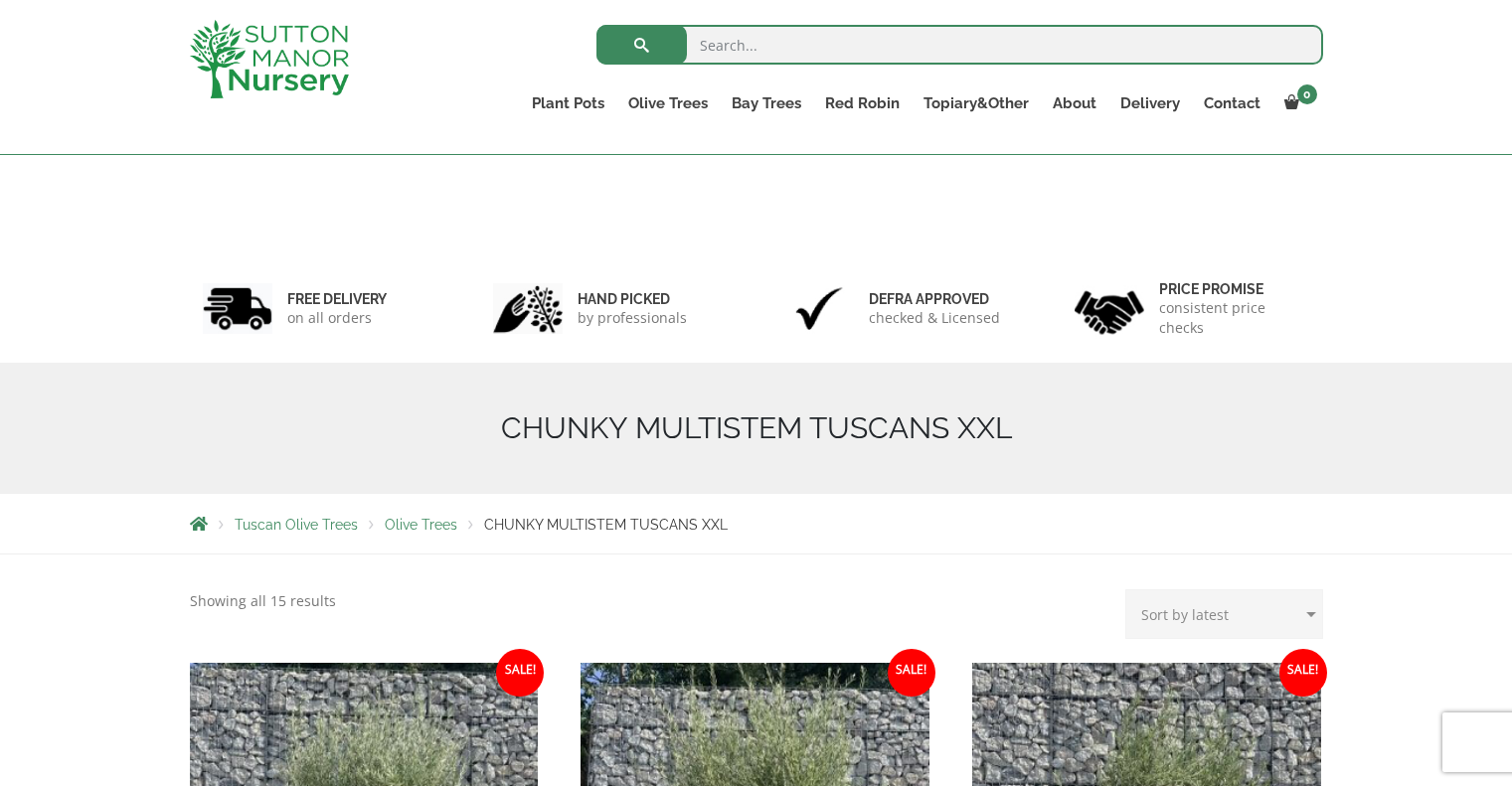 scroll, scrollTop: 397, scrollLeft: 0, axis: vertical 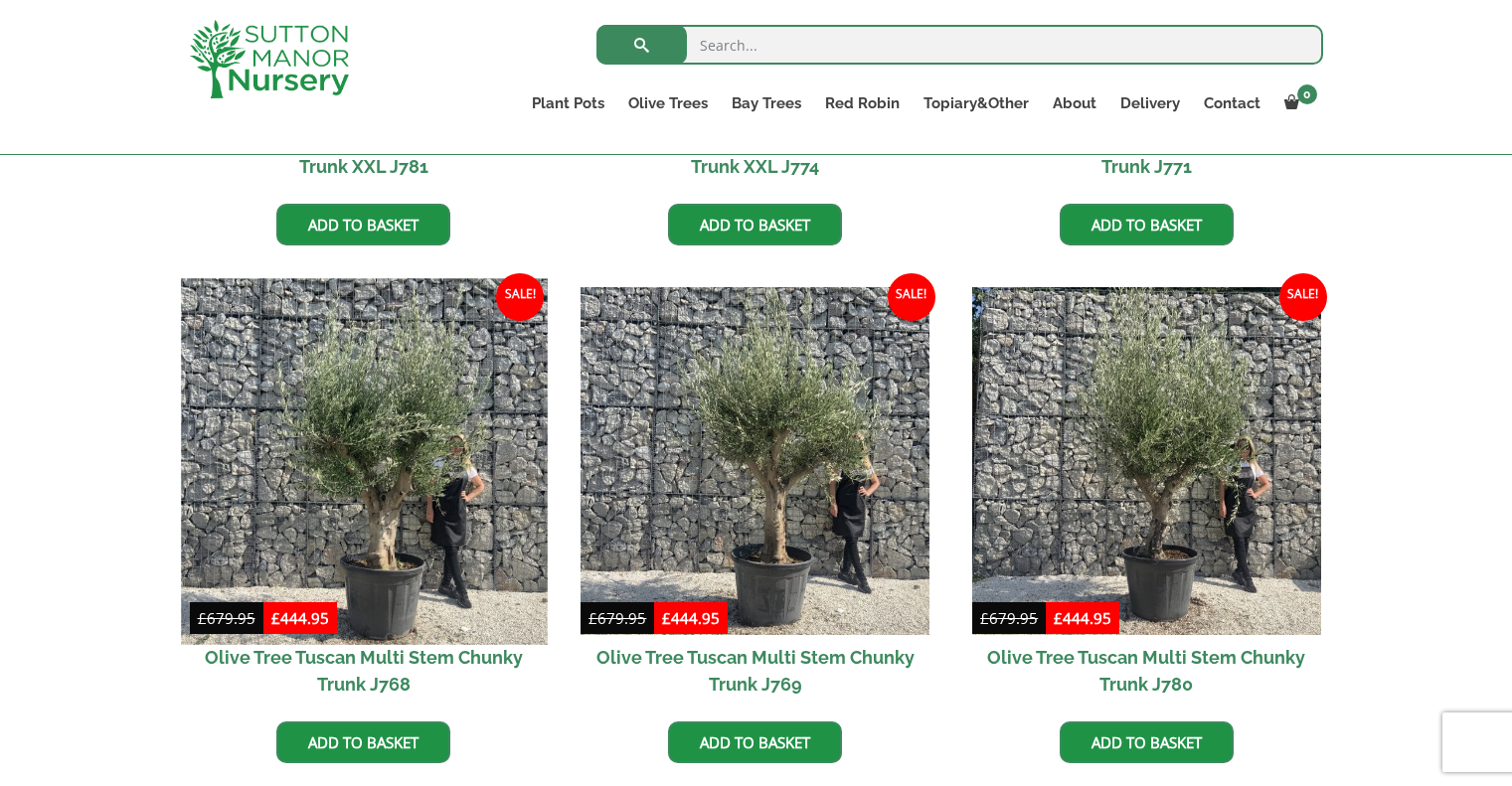 click at bounding box center (364, 461) 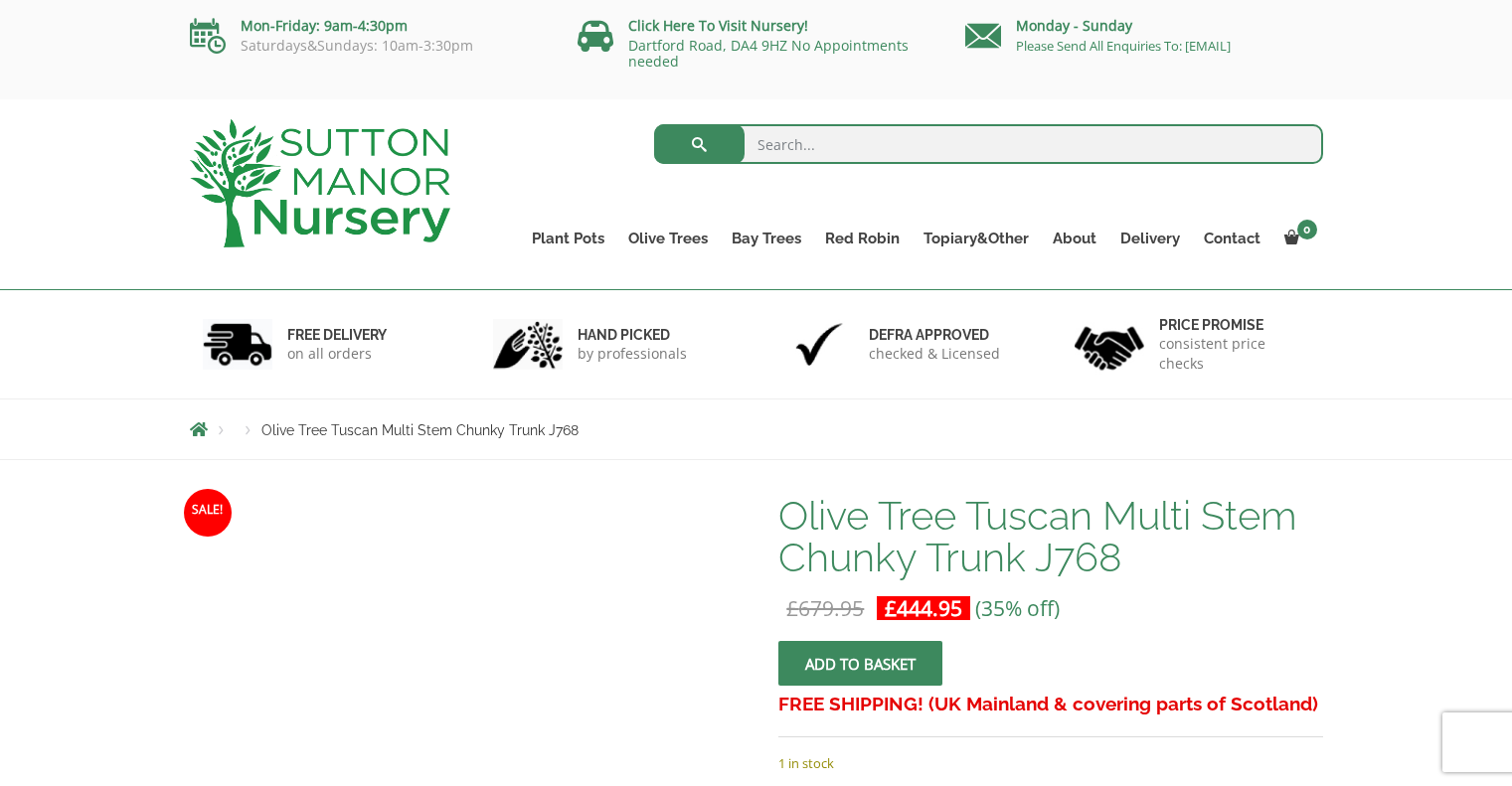 scroll, scrollTop: 0, scrollLeft: 0, axis: both 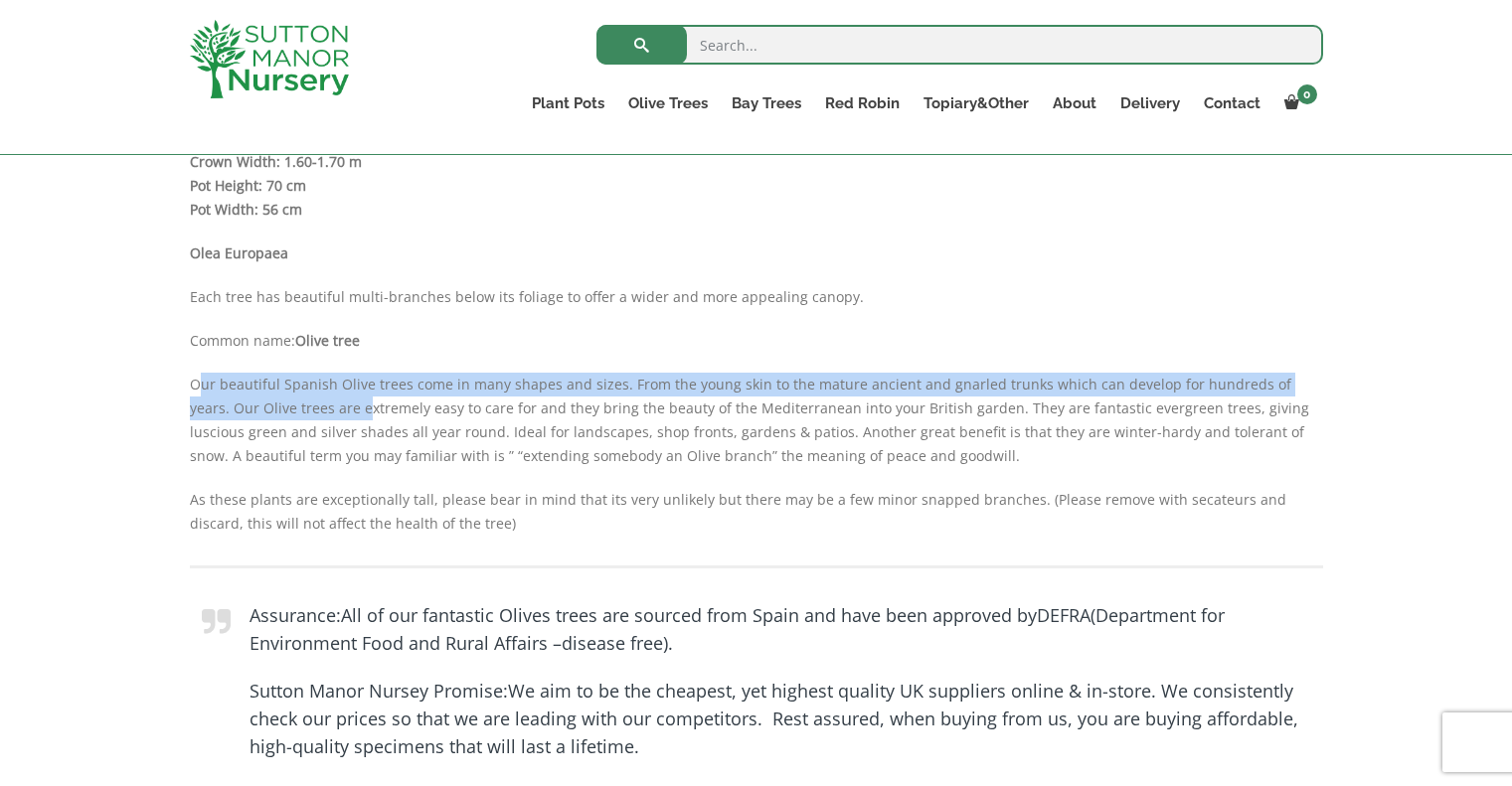 drag, startPoint x: 196, startPoint y: 376, endPoint x: 293, endPoint y: 396, distance: 99.0404 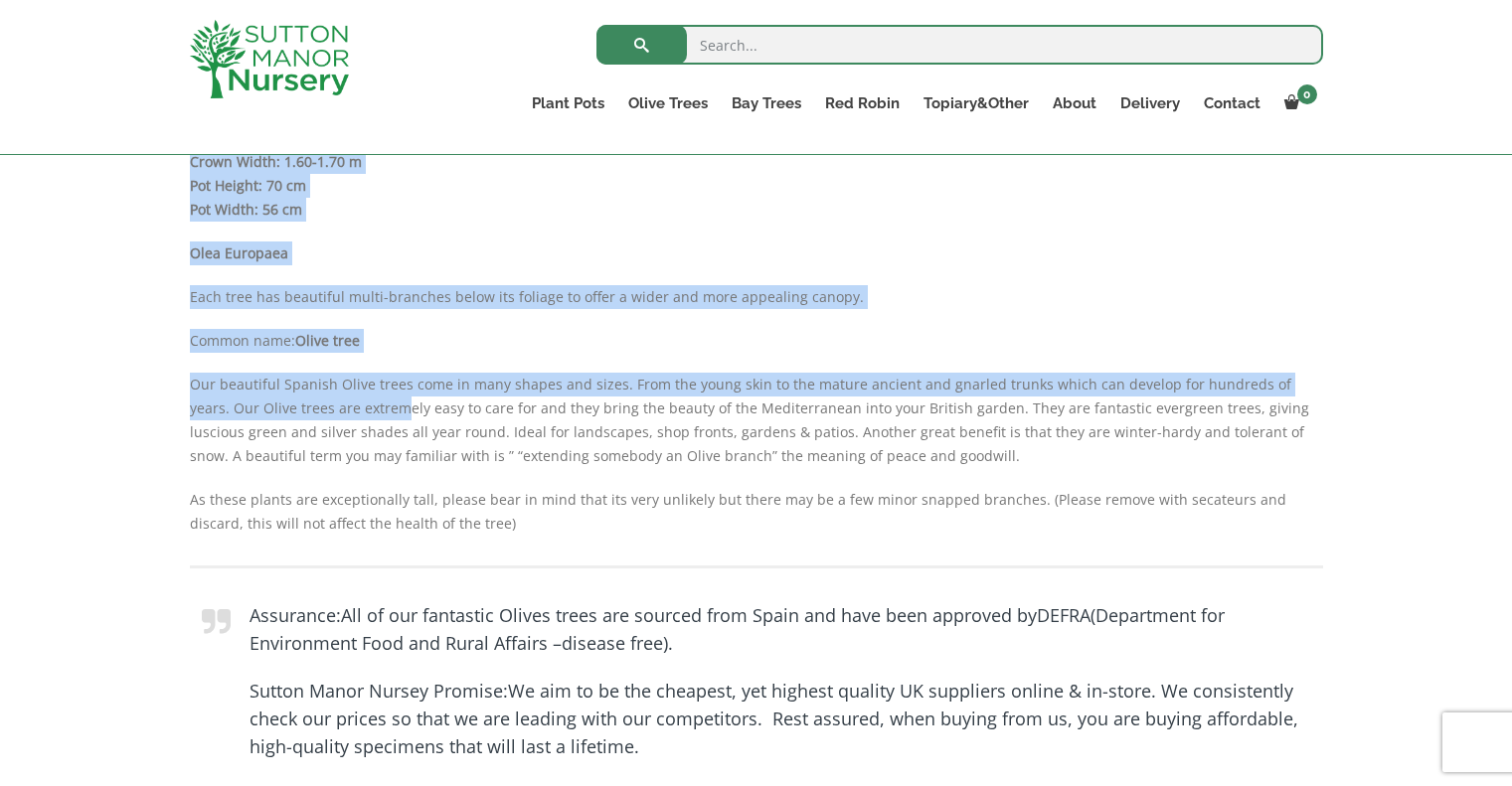 drag, startPoint x: 169, startPoint y: 375, endPoint x: 333, endPoint y: 413, distance: 168.34488 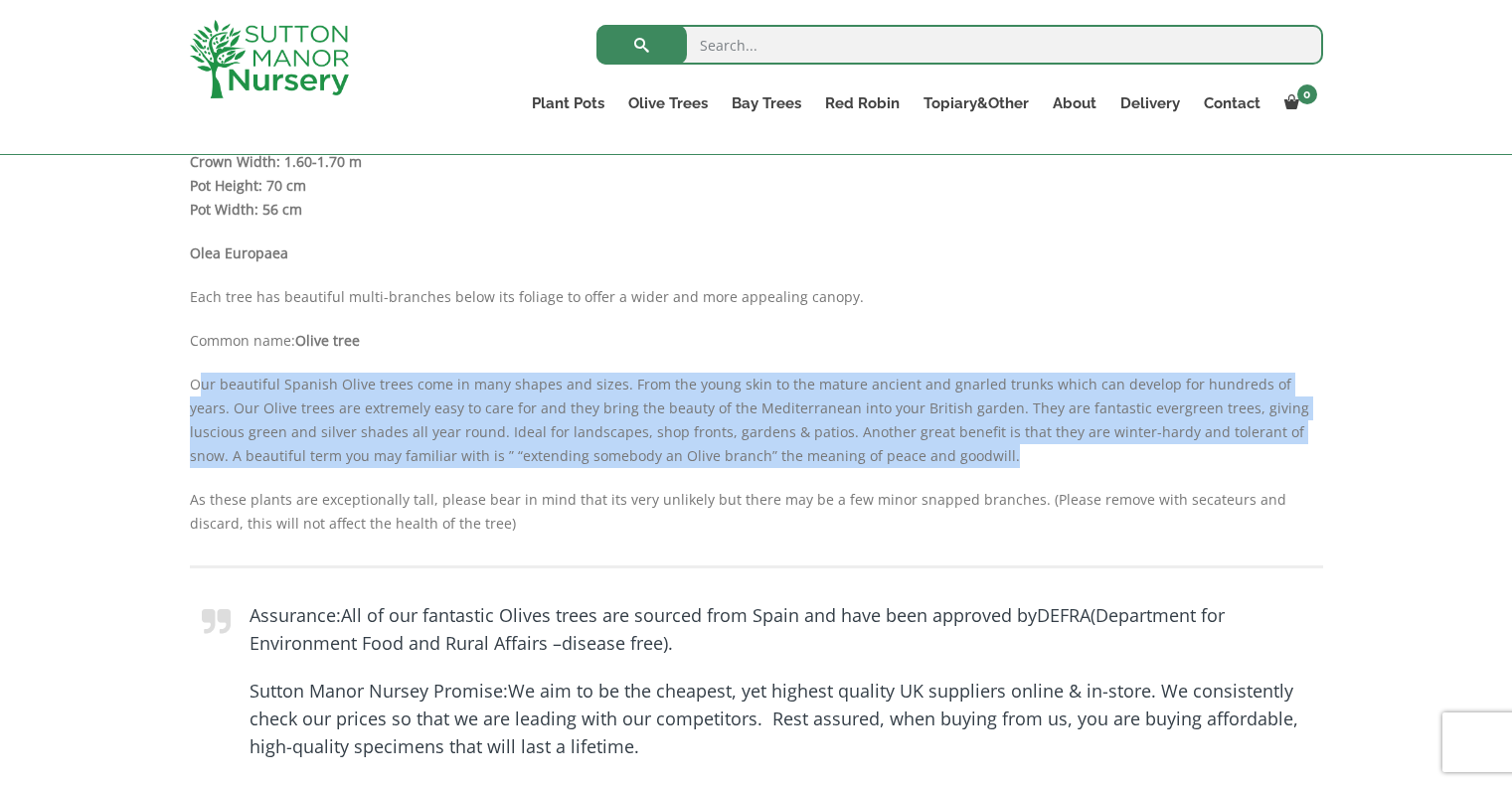 drag, startPoint x: 199, startPoint y: 381, endPoint x: 841, endPoint y: 448, distance: 645.4866 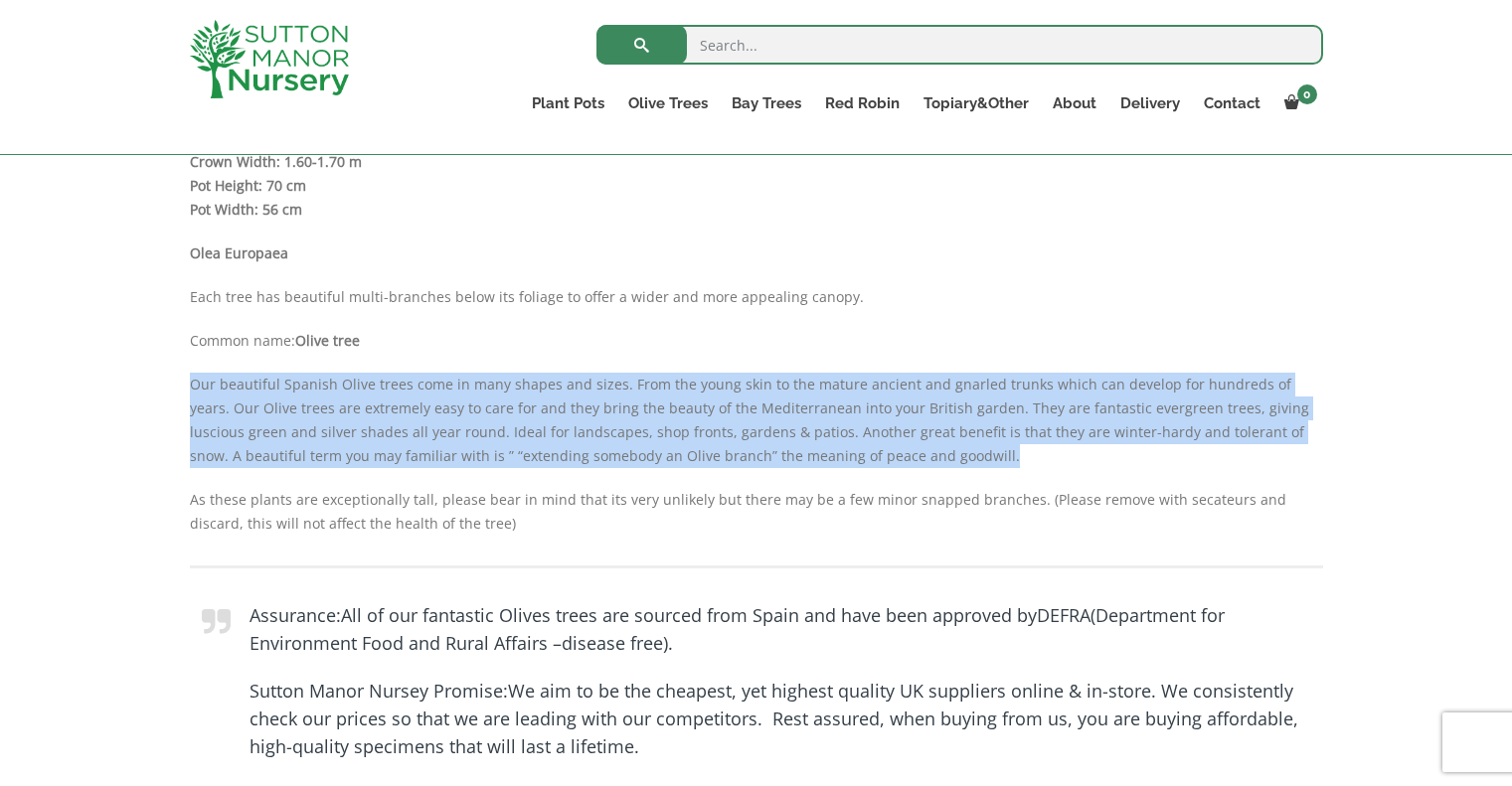 drag, startPoint x: 183, startPoint y: 379, endPoint x: 856, endPoint y: 459, distance: 677.7382 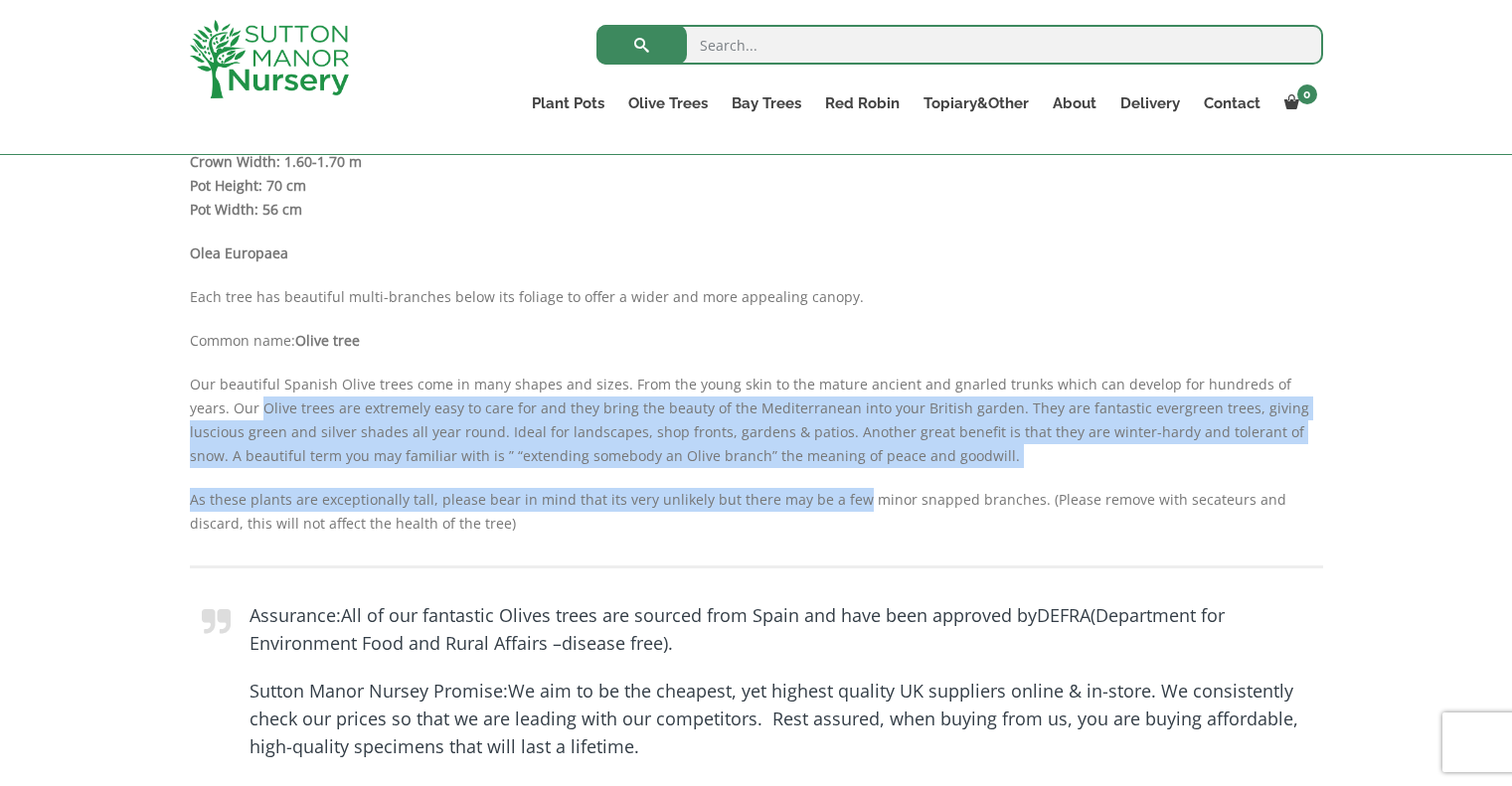 drag, startPoint x: 187, startPoint y: 396, endPoint x: 845, endPoint y: 476, distance: 662.84538 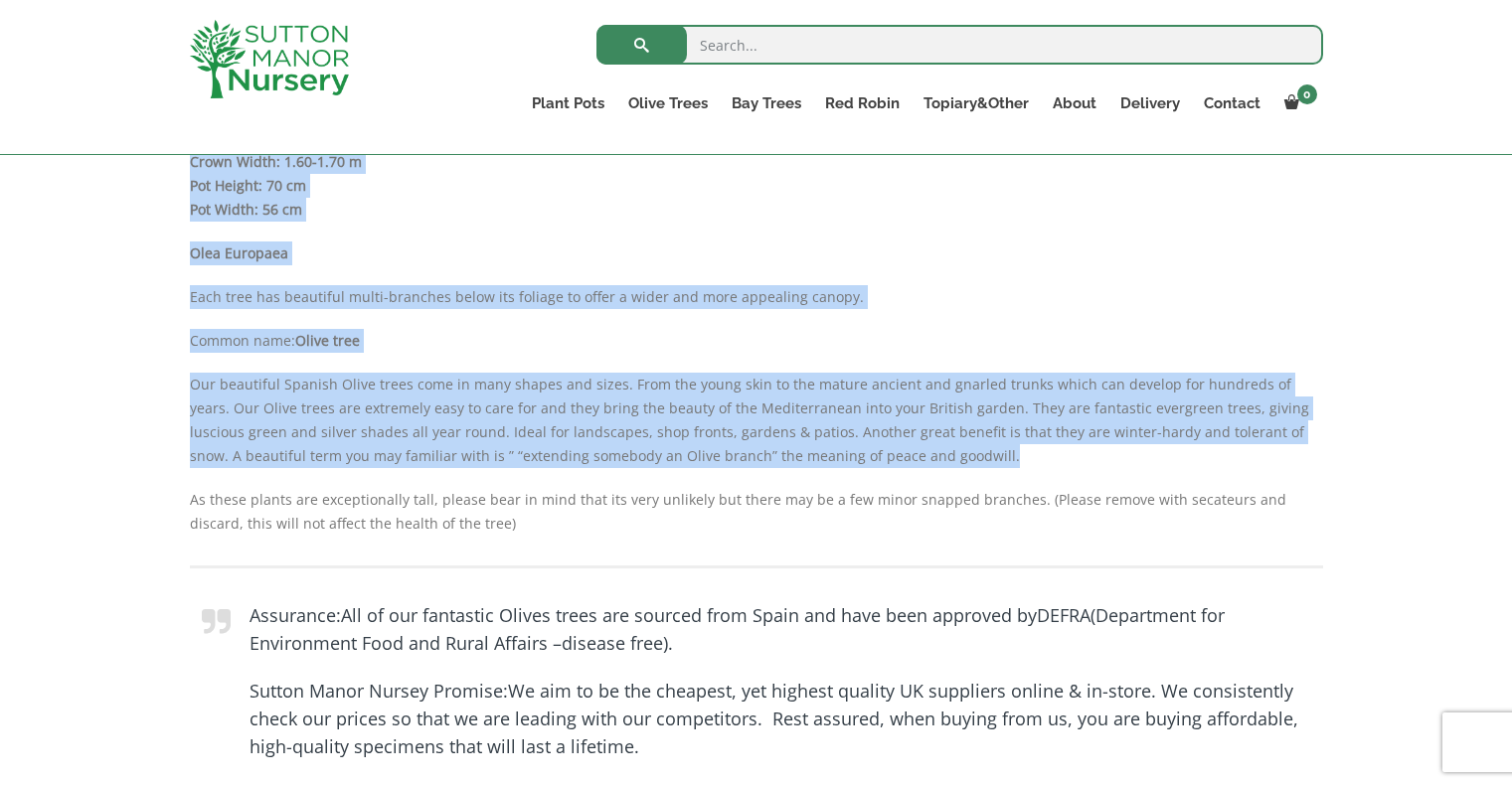 drag, startPoint x: 852, startPoint y: 453, endPoint x: 168, endPoint y: 388, distance: 687.08151 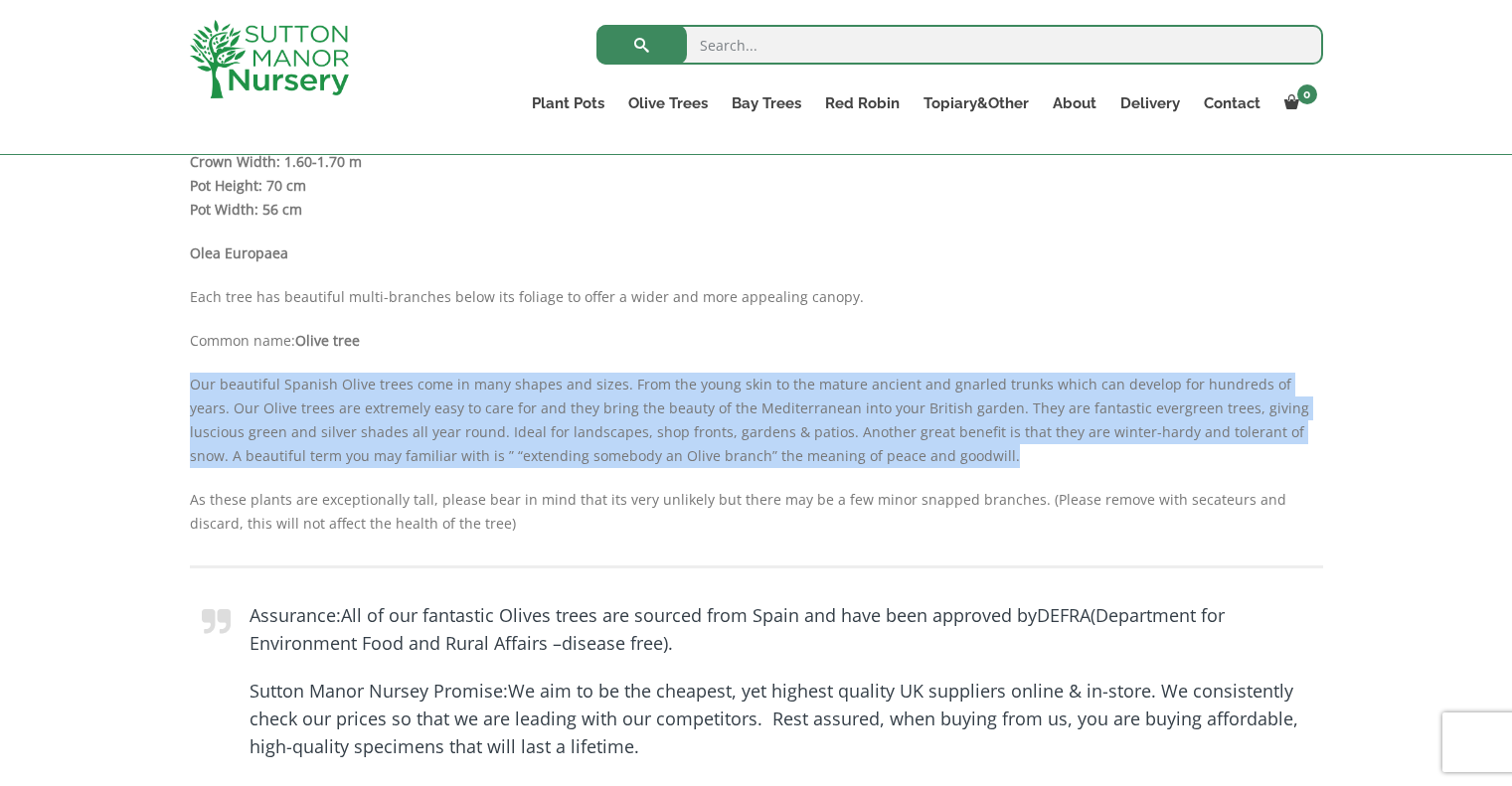 drag, startPoint x: 186, startPoint y: 385, endPoint x: 845, endPoint y: 463, distance: 663.60003 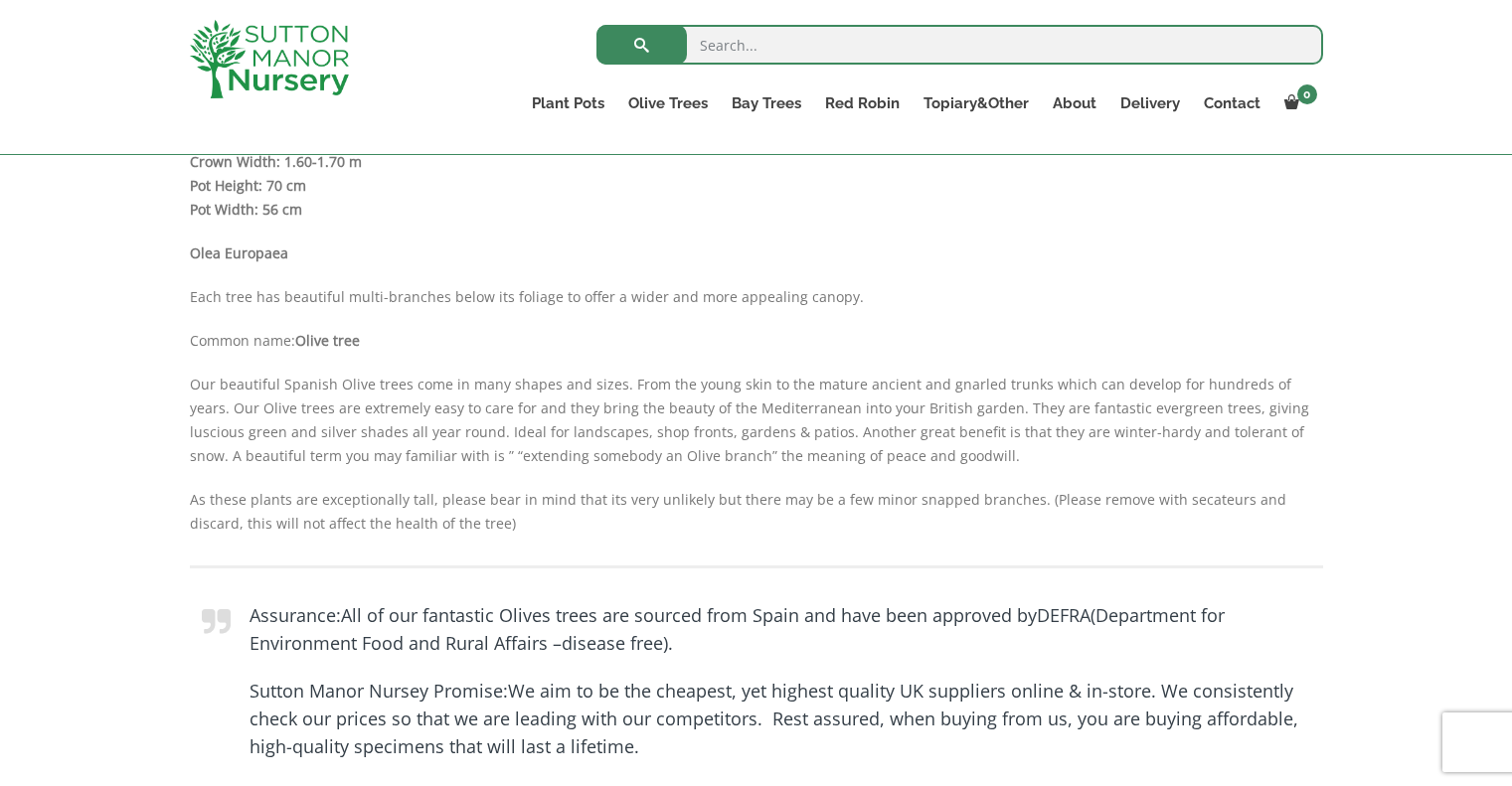 drag, startPoint x: 628, startPoint y: 197, endPoint x: 638, endPoint y: 198, distance: 10.049876 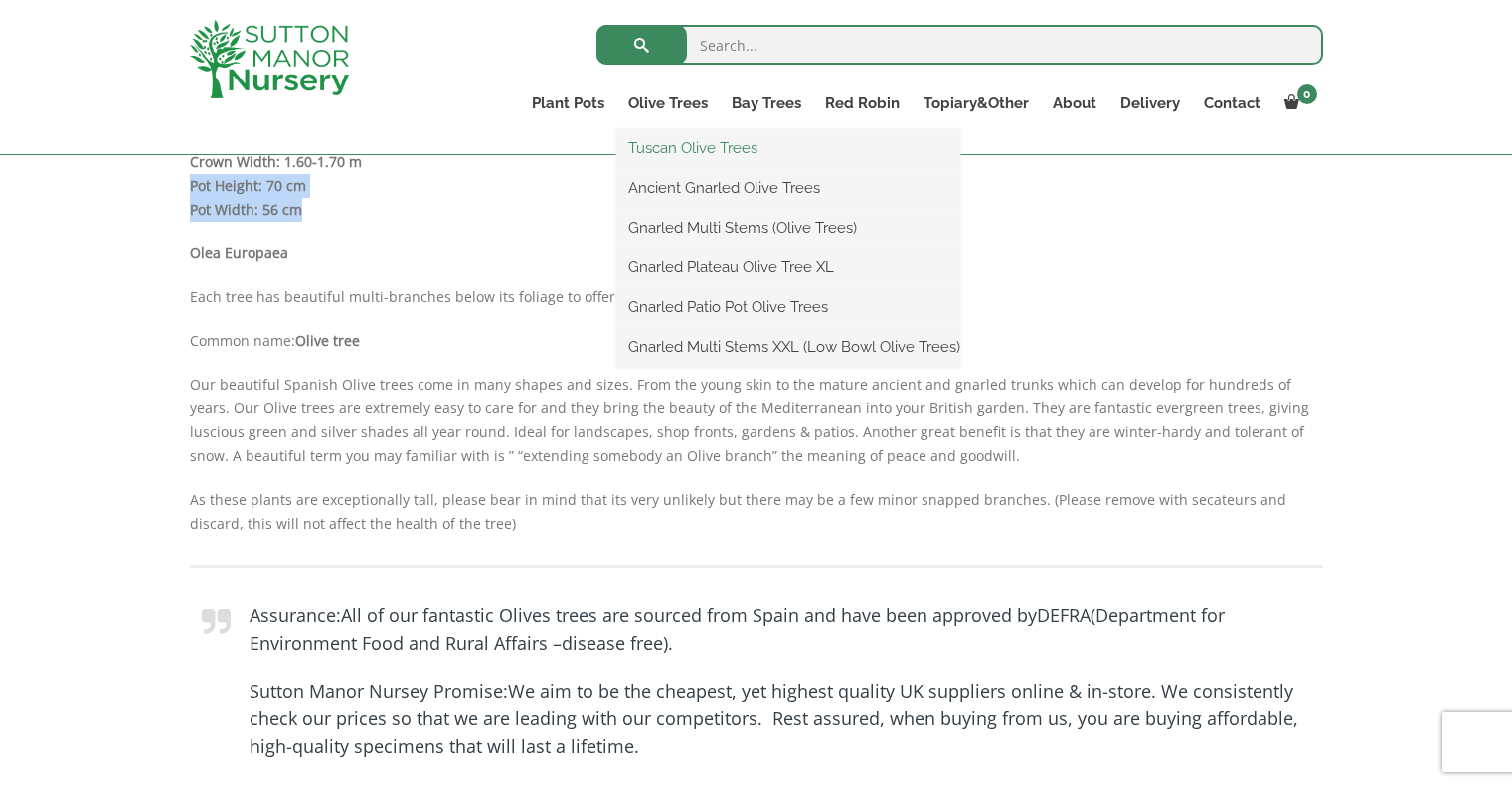 click on "Tuscan Olive Trees" at bounding box center [788, 148] 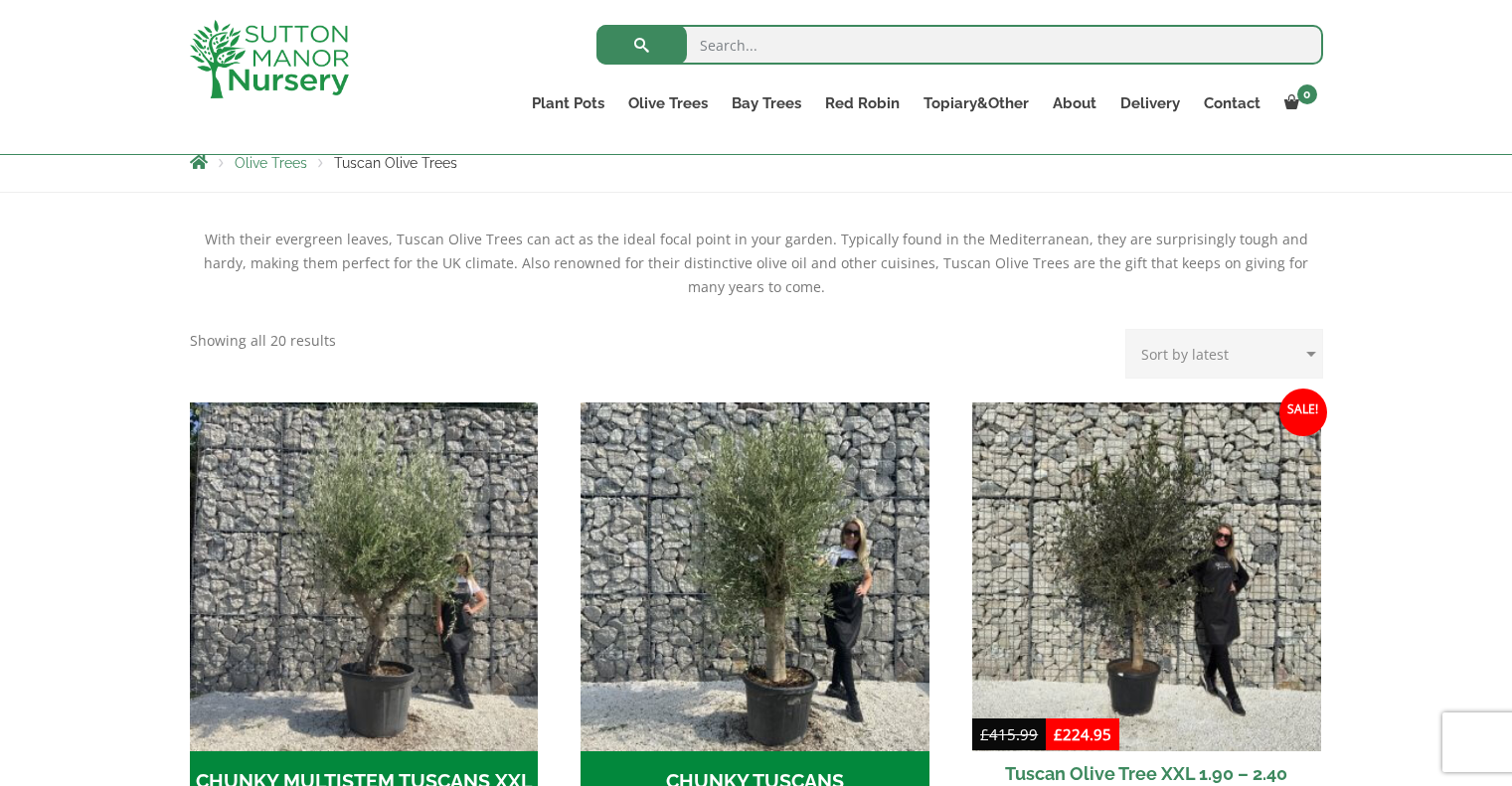 scroll, scrollTop: 362, scrollLeft: 0, axis: vertical 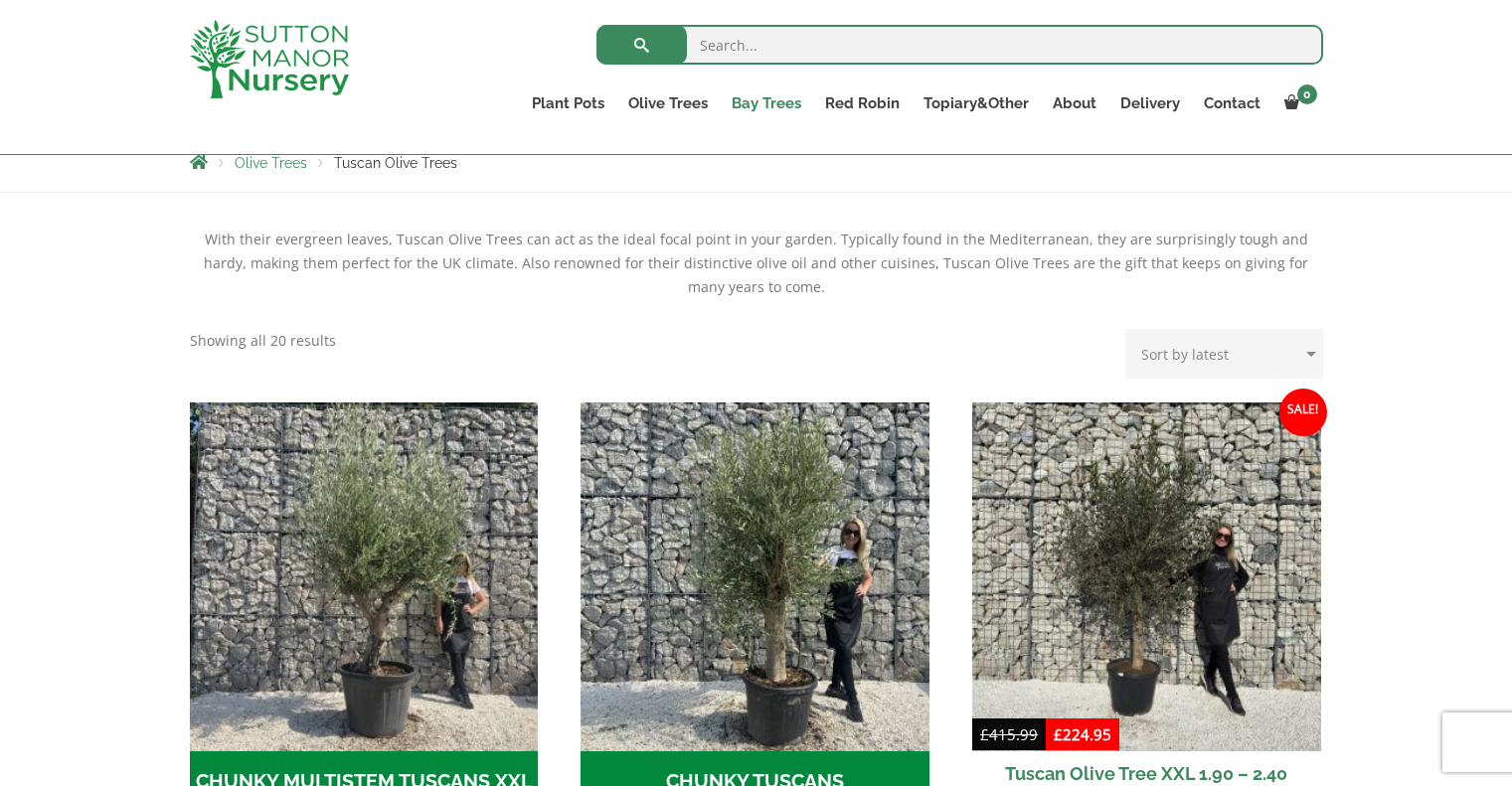 click on "Bay Trees" at bounding box center (766, 103) 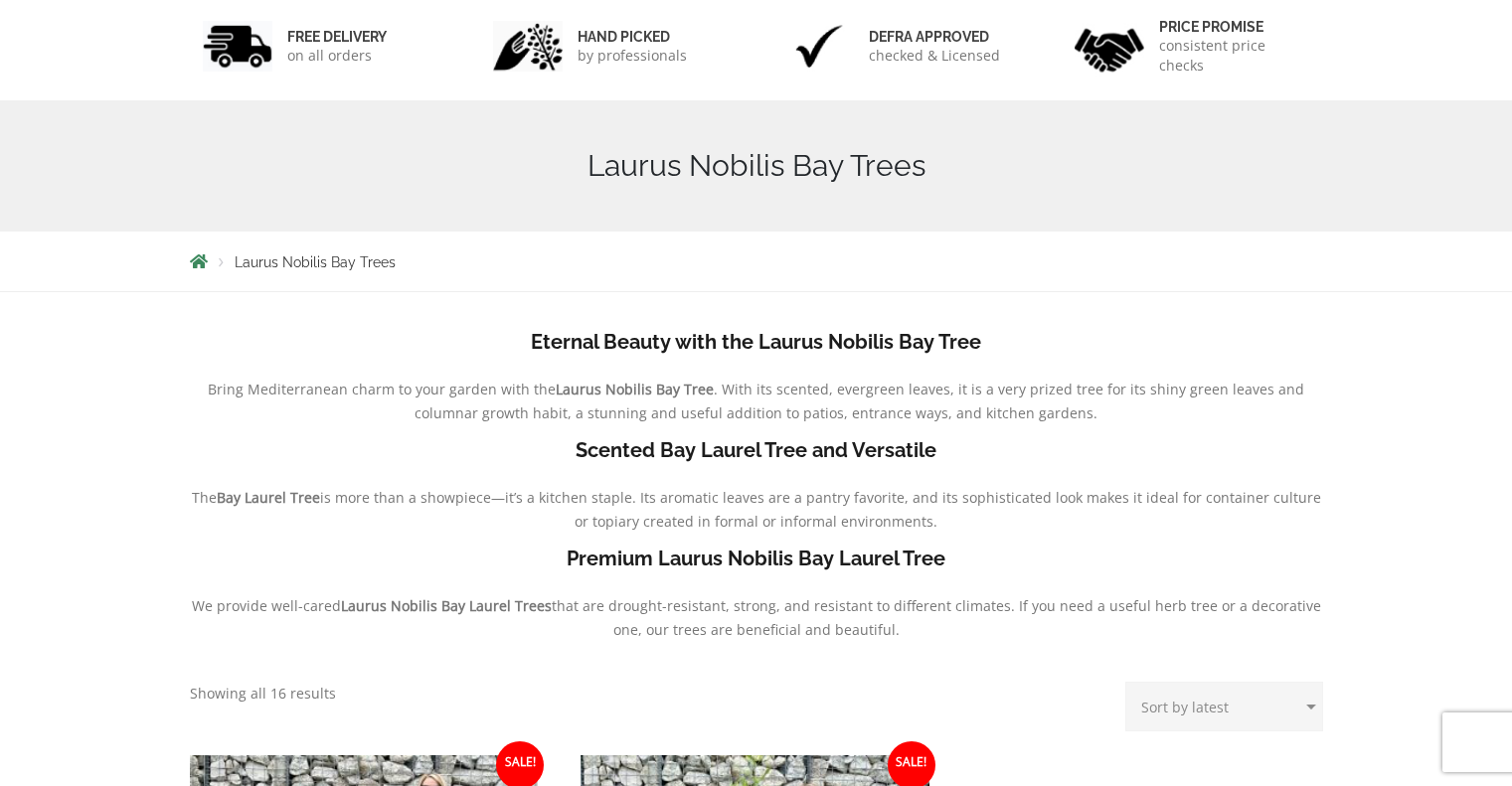 scroll, scrollTop: 0, scrollLeft: 0, axis: both 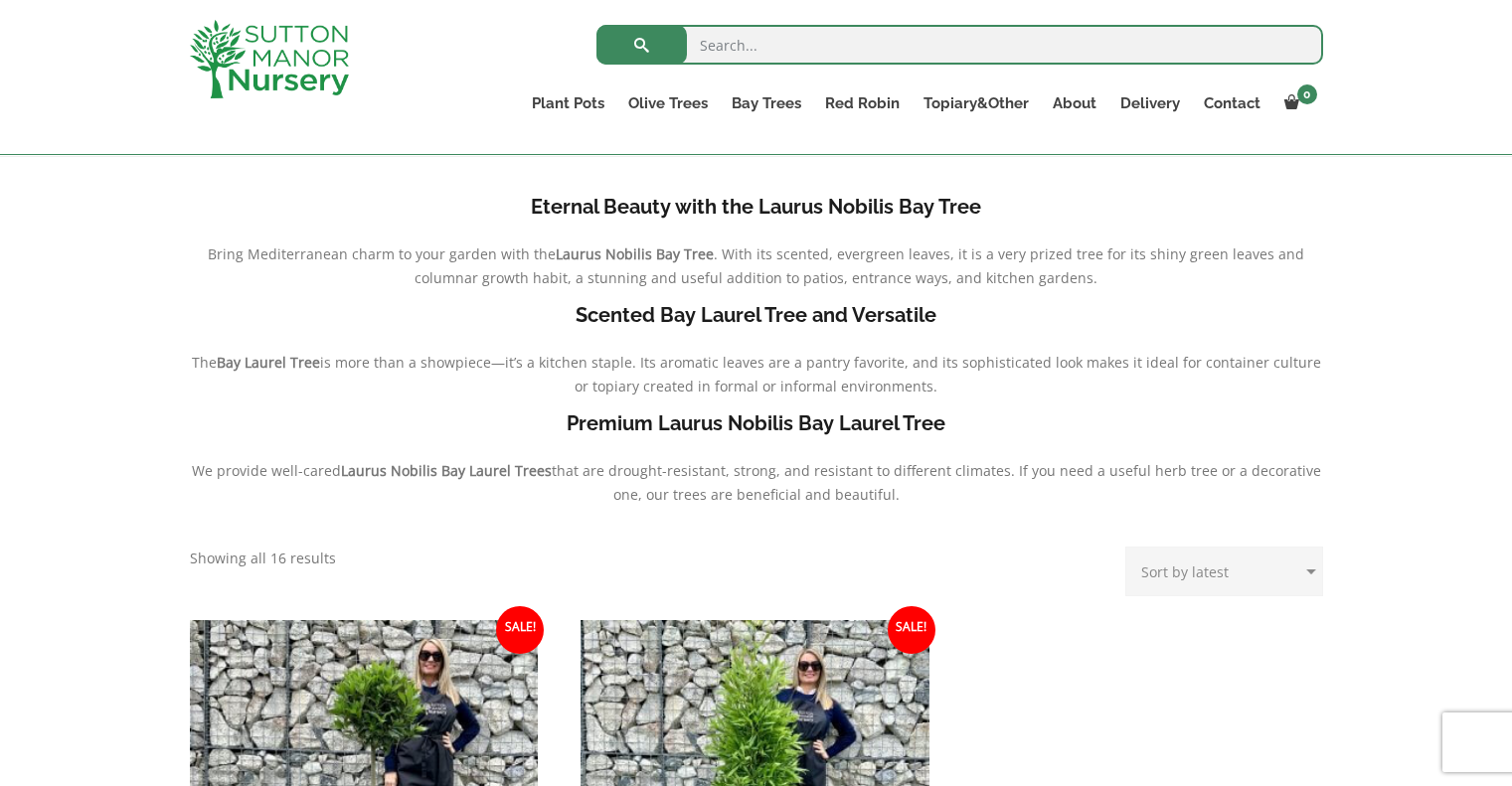 drag, startPoint x: 544, startPoint y: 204, endPoint x: 919, endPoint y: 498, distance: 476.50918 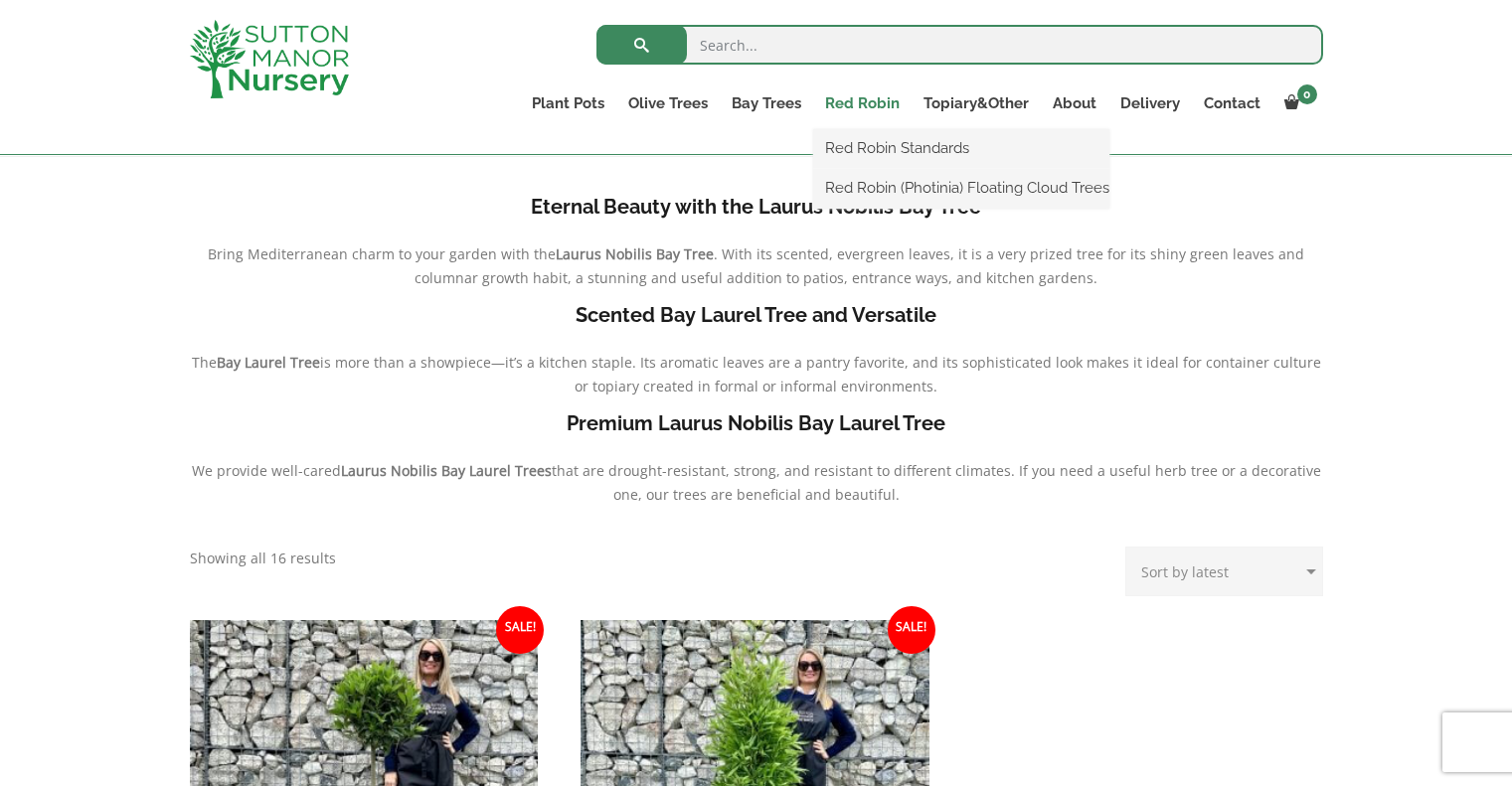 click on "Red Robin" at bounding box center (862, 103) 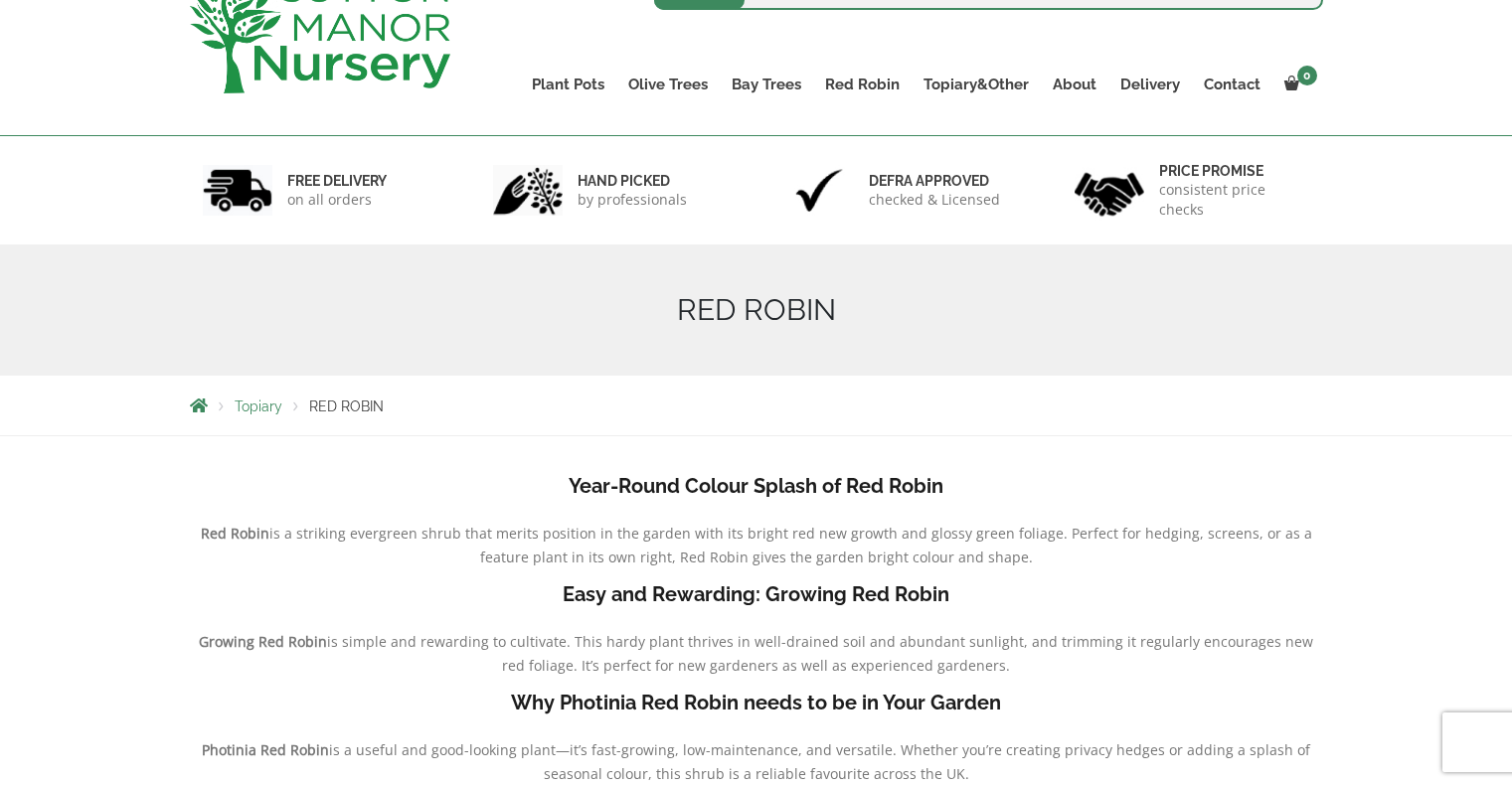 scroll, scrollTop: 0, scrollLeft: 0, axis: both 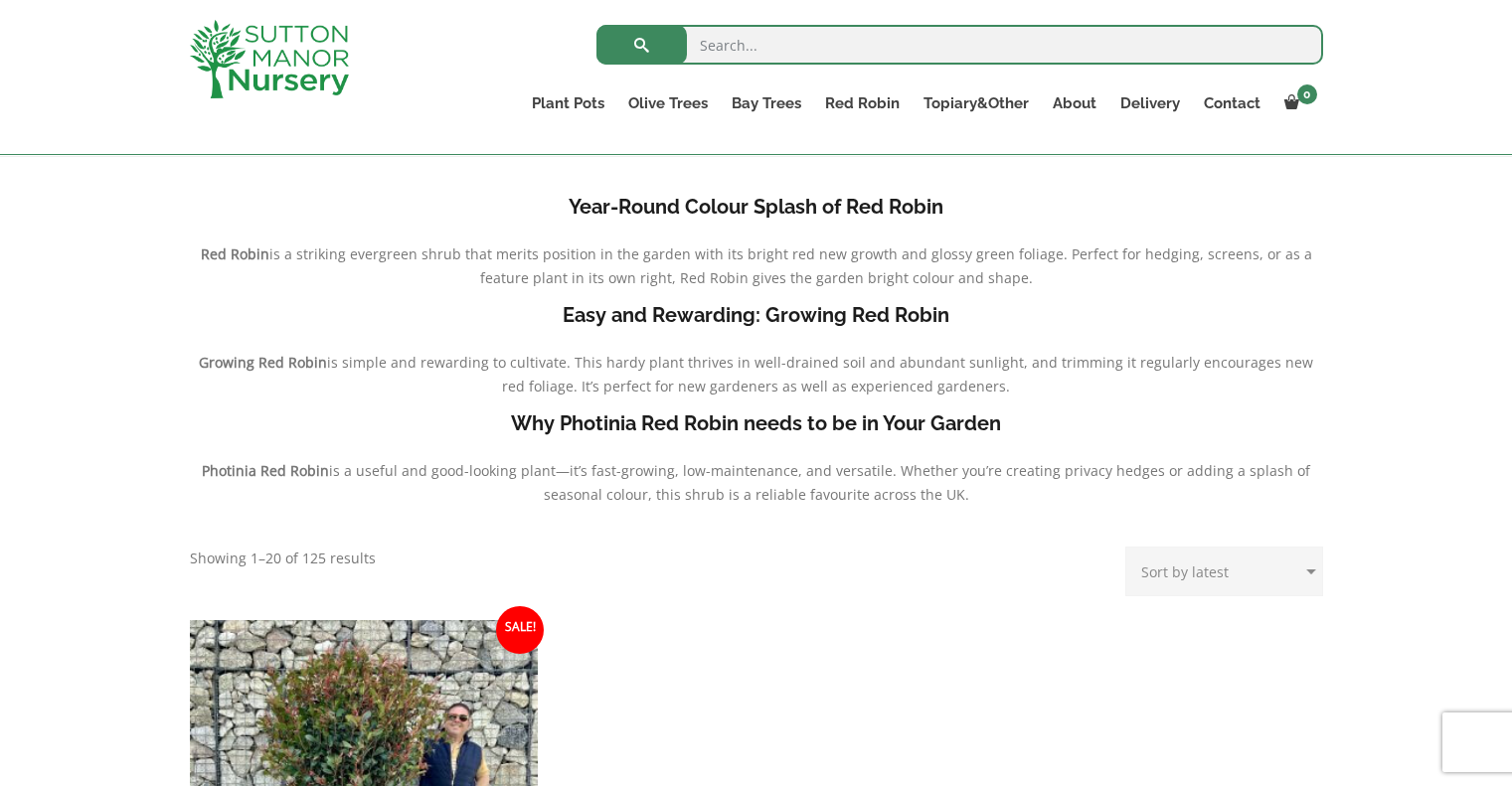 drag, startPoint x: 937, startPoint y: 491, endPoint x: 543, endPoint y: 173, distance: 506.32006 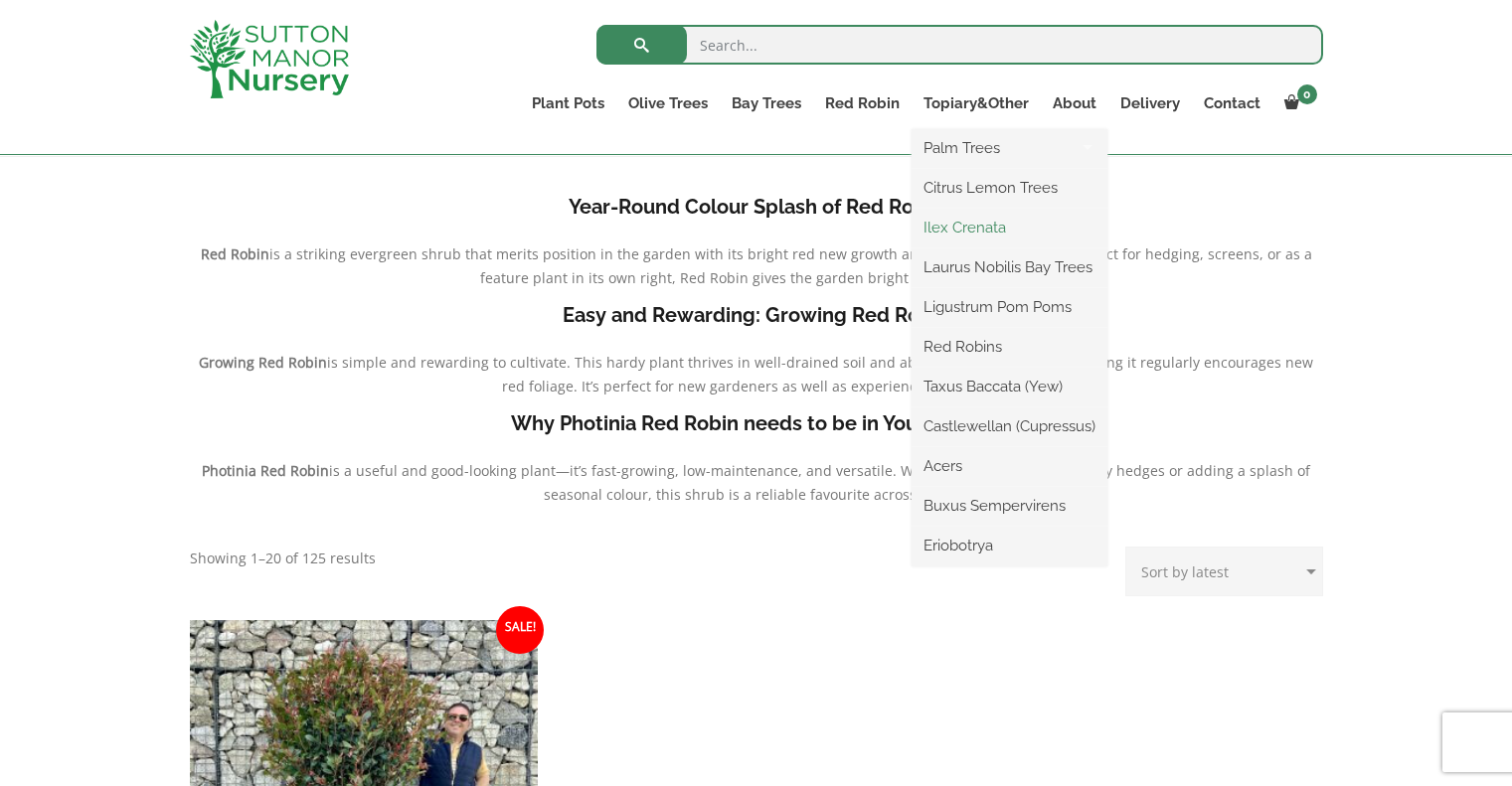 click on "Ilex Crenata" at bounding box center (1009, 228) 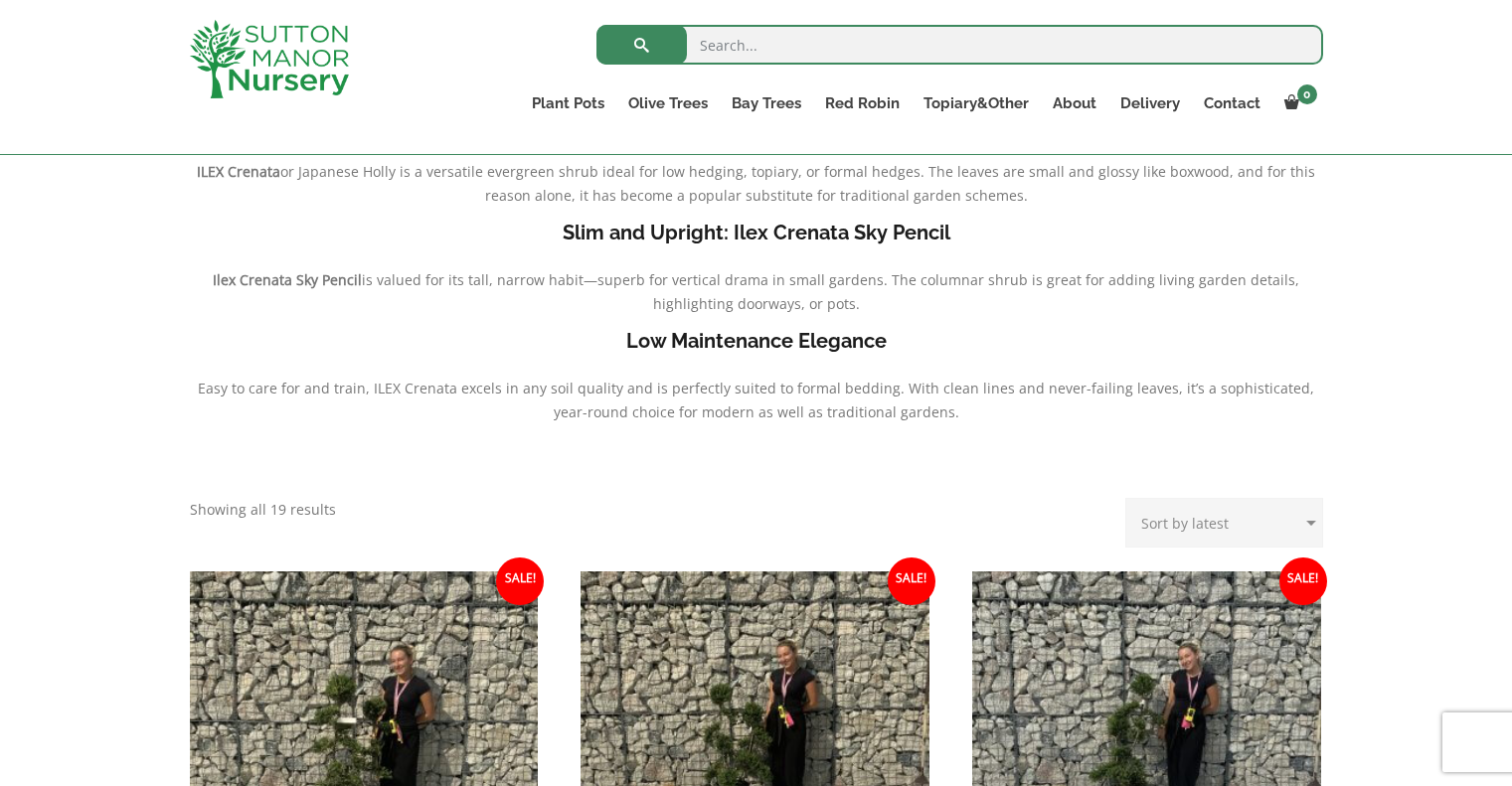 scroll, scrollTop: 0, scrollLeft: 0, axis: both 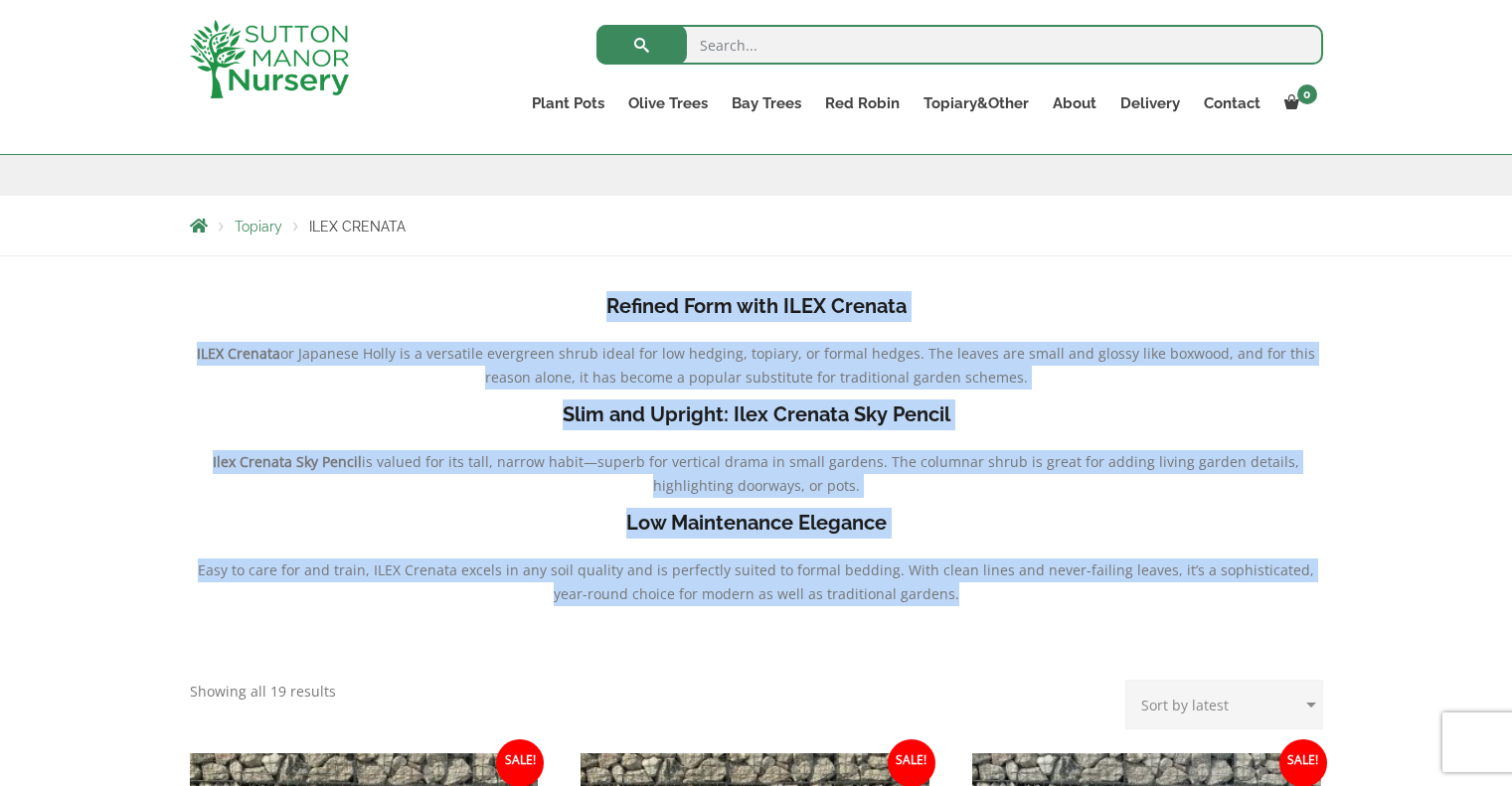drag, startPoint x: 960, startPoint y: 599, endPoint x: 600, endPoint y: 299, distance: 468.61498 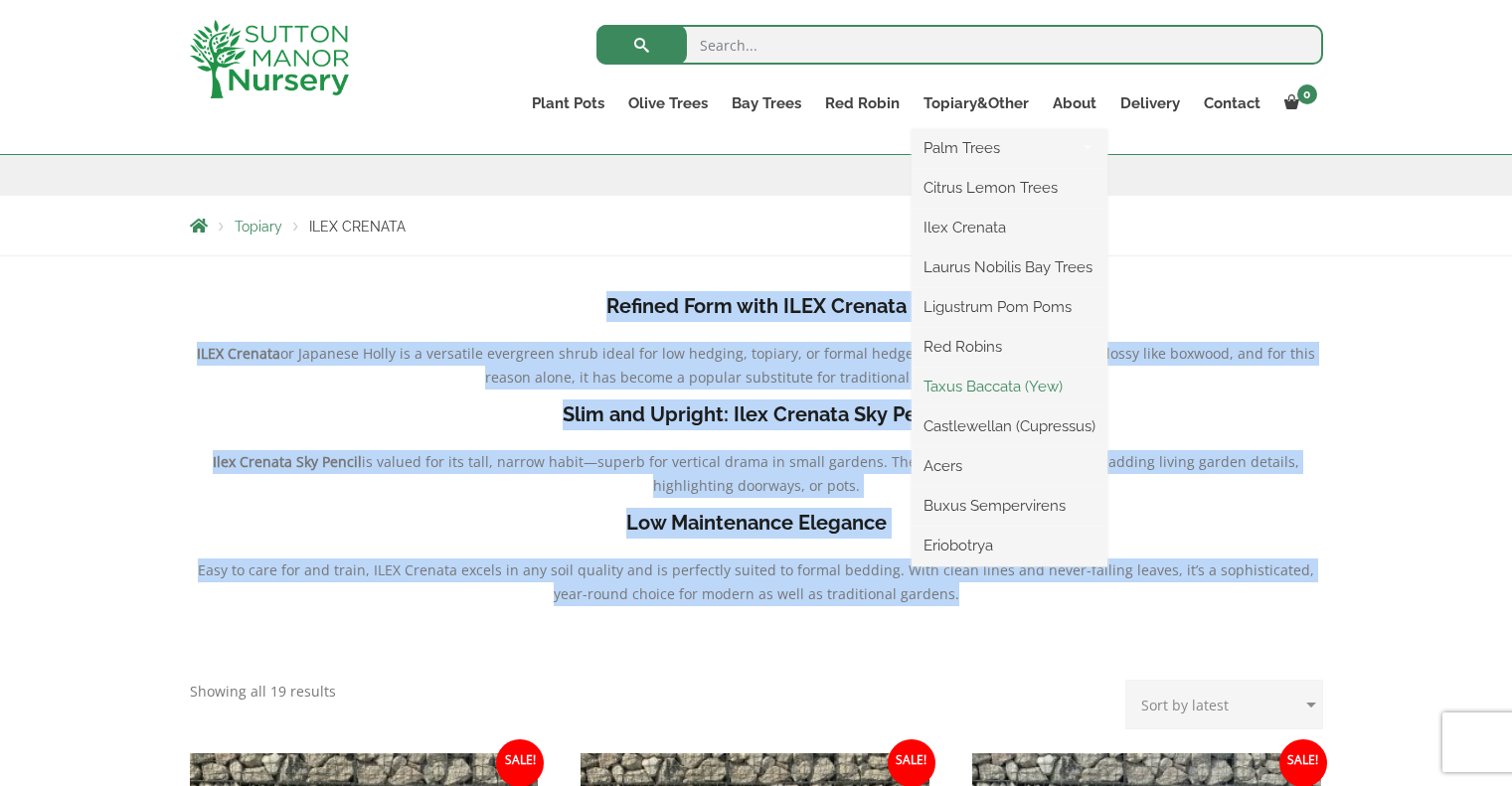 click on "Taxus Baccata (Yew)" at bounding box center (1009, 387) 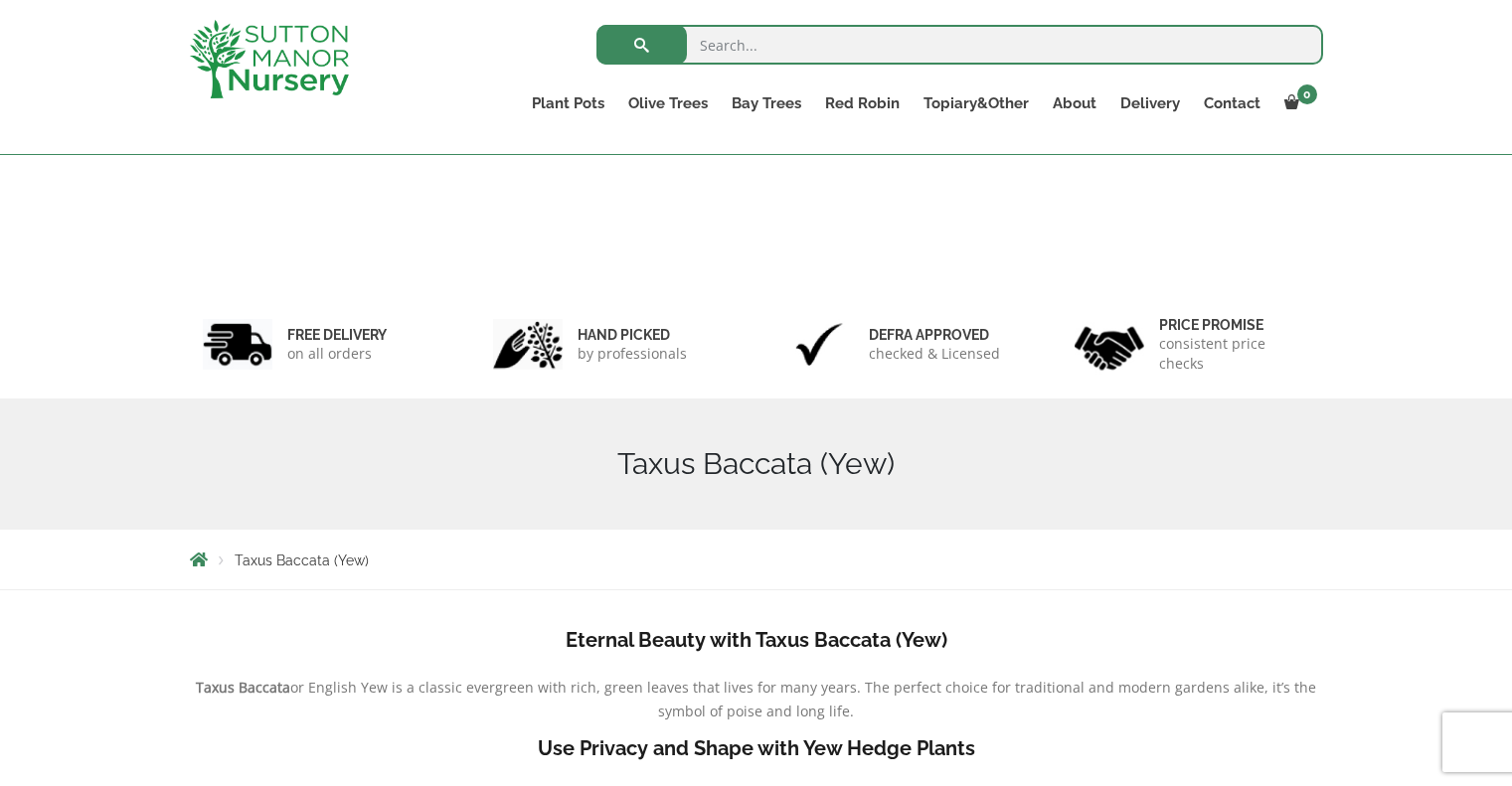 scroll, scrollTop: 461, scrollLeft: 0, axis: vertical 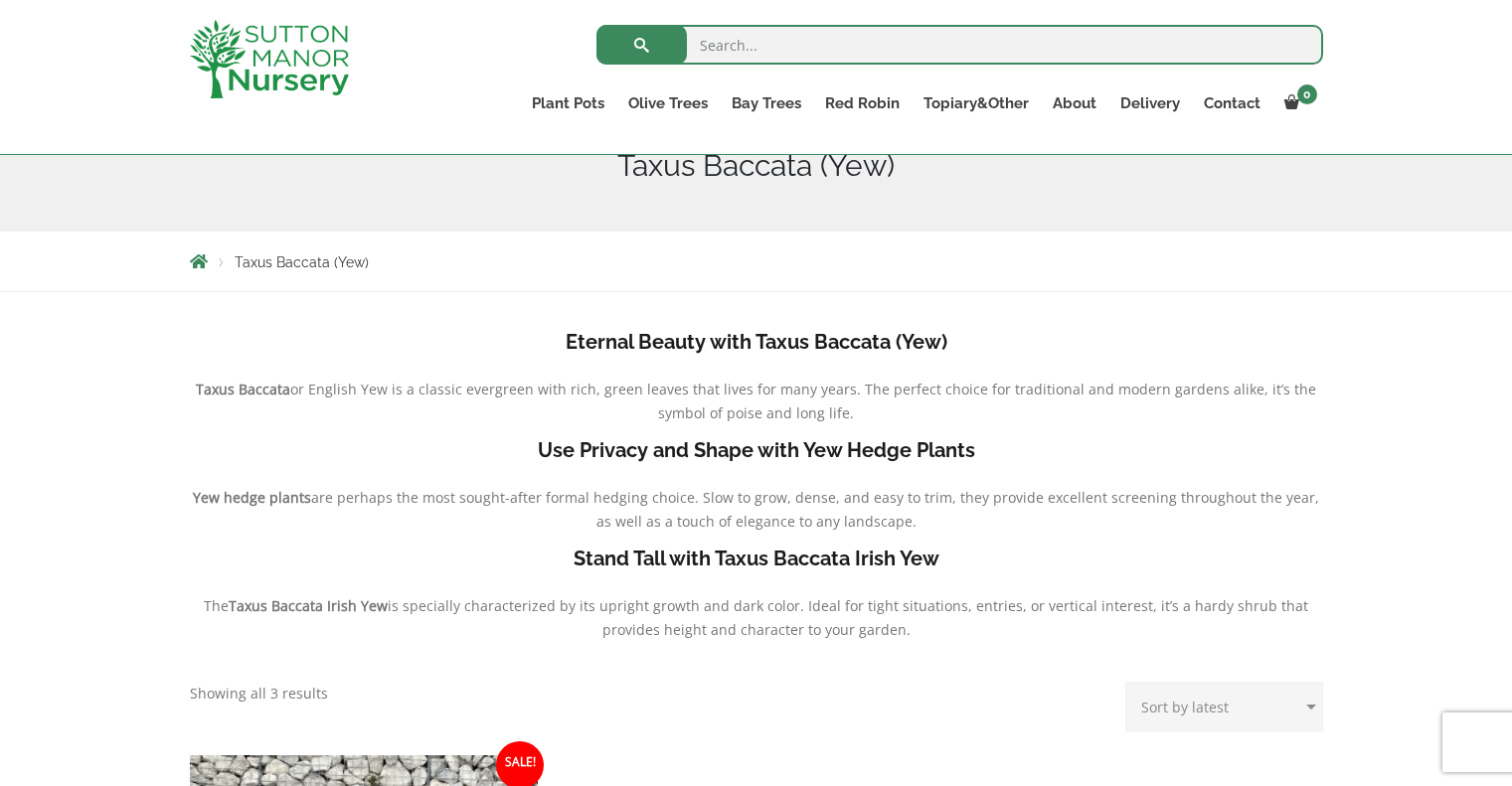 drag, startPoint x: 930, startPoint y: 639, endPoint x: 585, endPoint y: 290, distance: 490.7403 